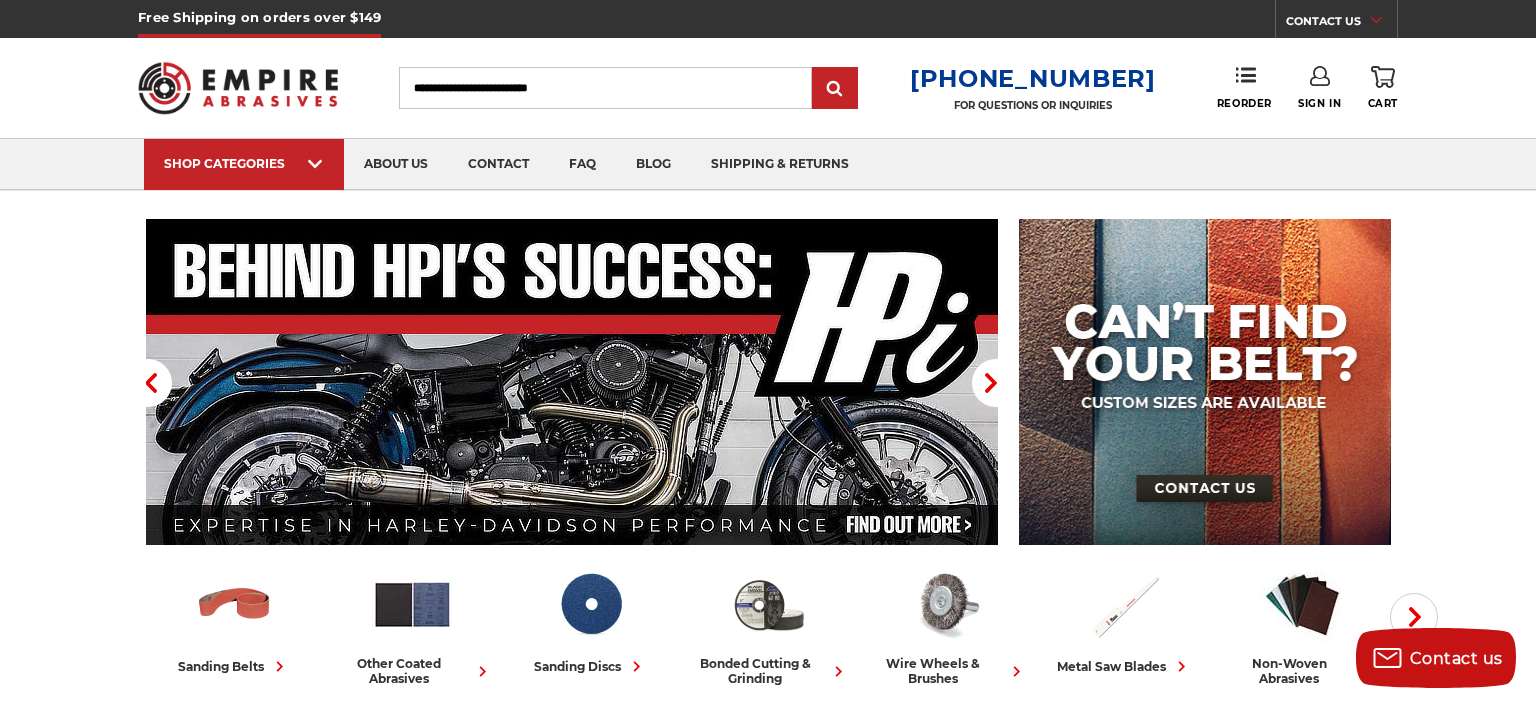 scroll, scrollTop: 0, scrollLeft: 0, axis: both 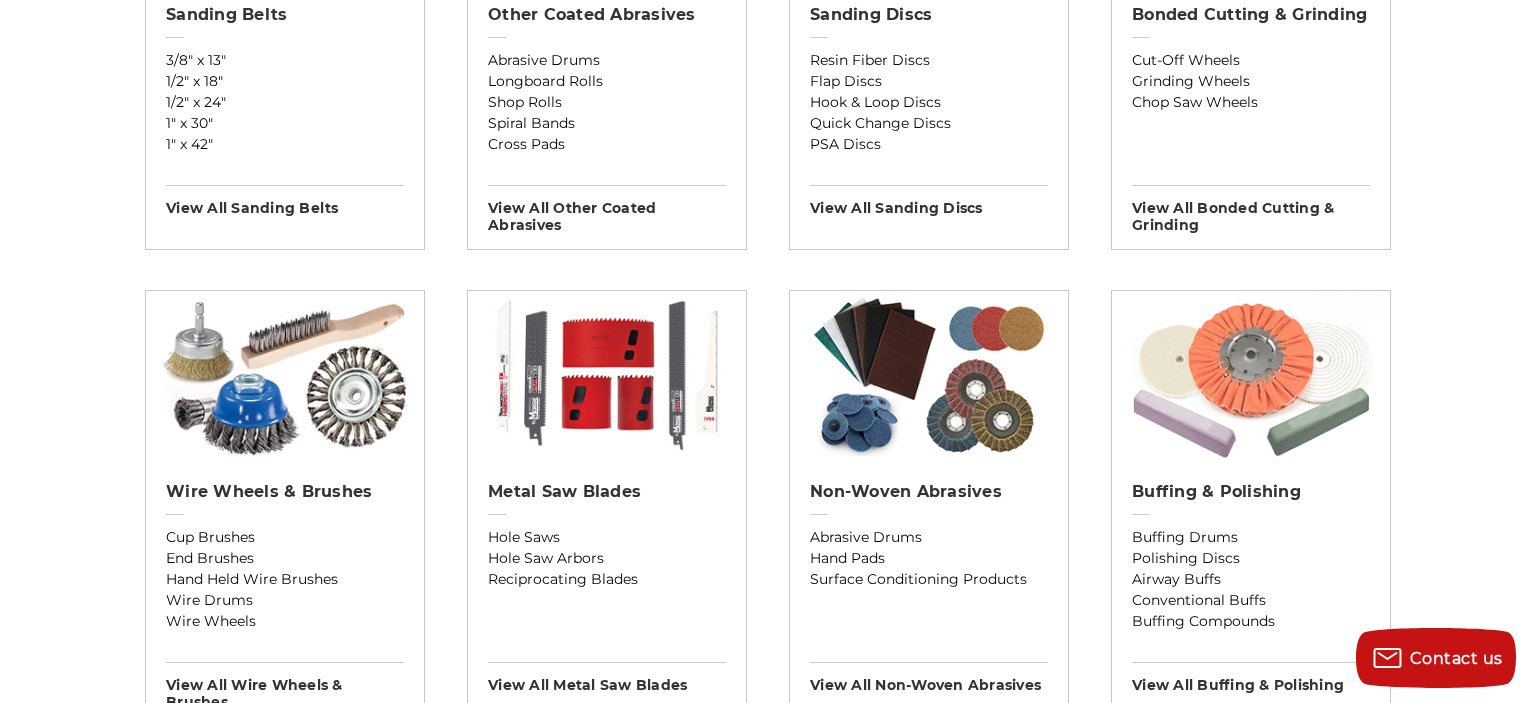 drag, startPoint x: 1265, startPoint y: 359, endPoint x: 1232, endPoint y: 370, distance: 34.785053 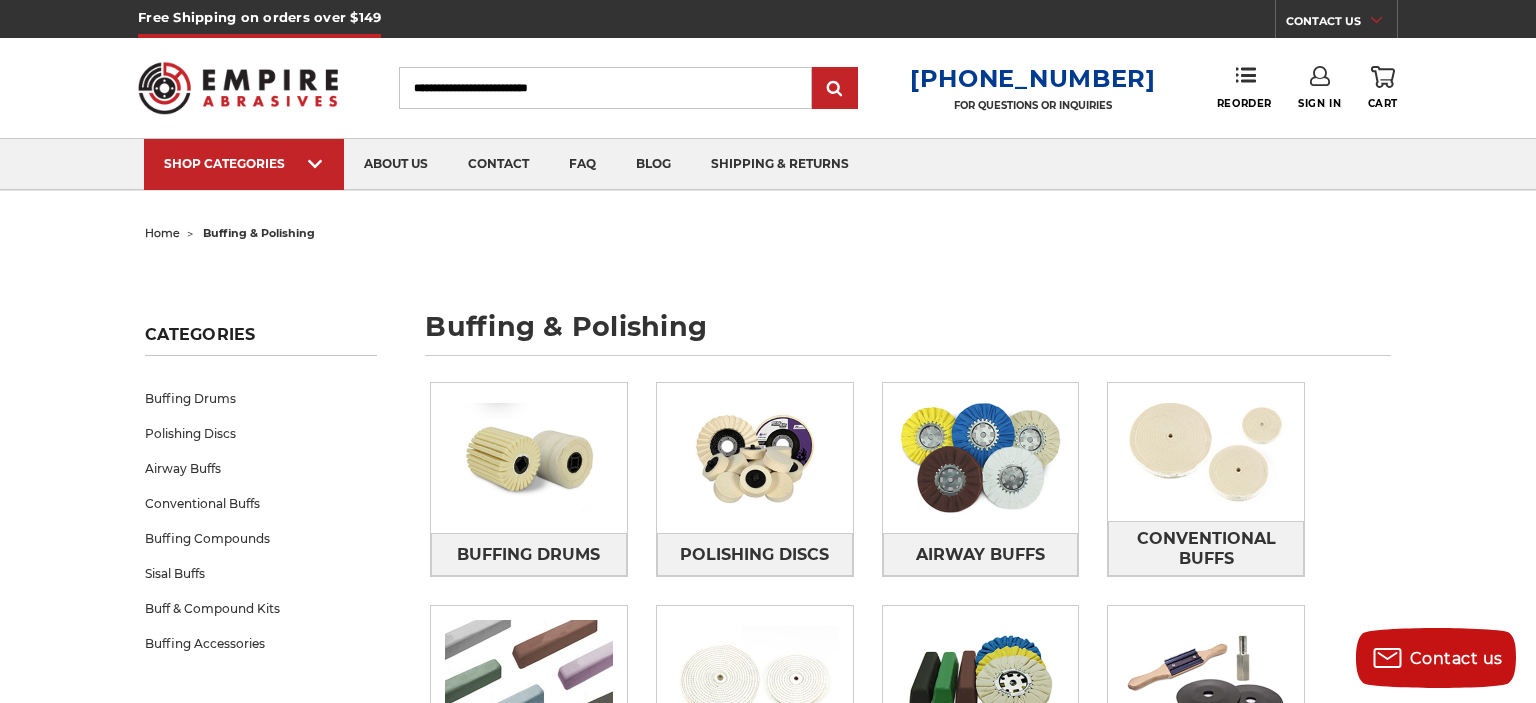 scroll, scrollTop: 0, scrollLeft: 0, axis: both 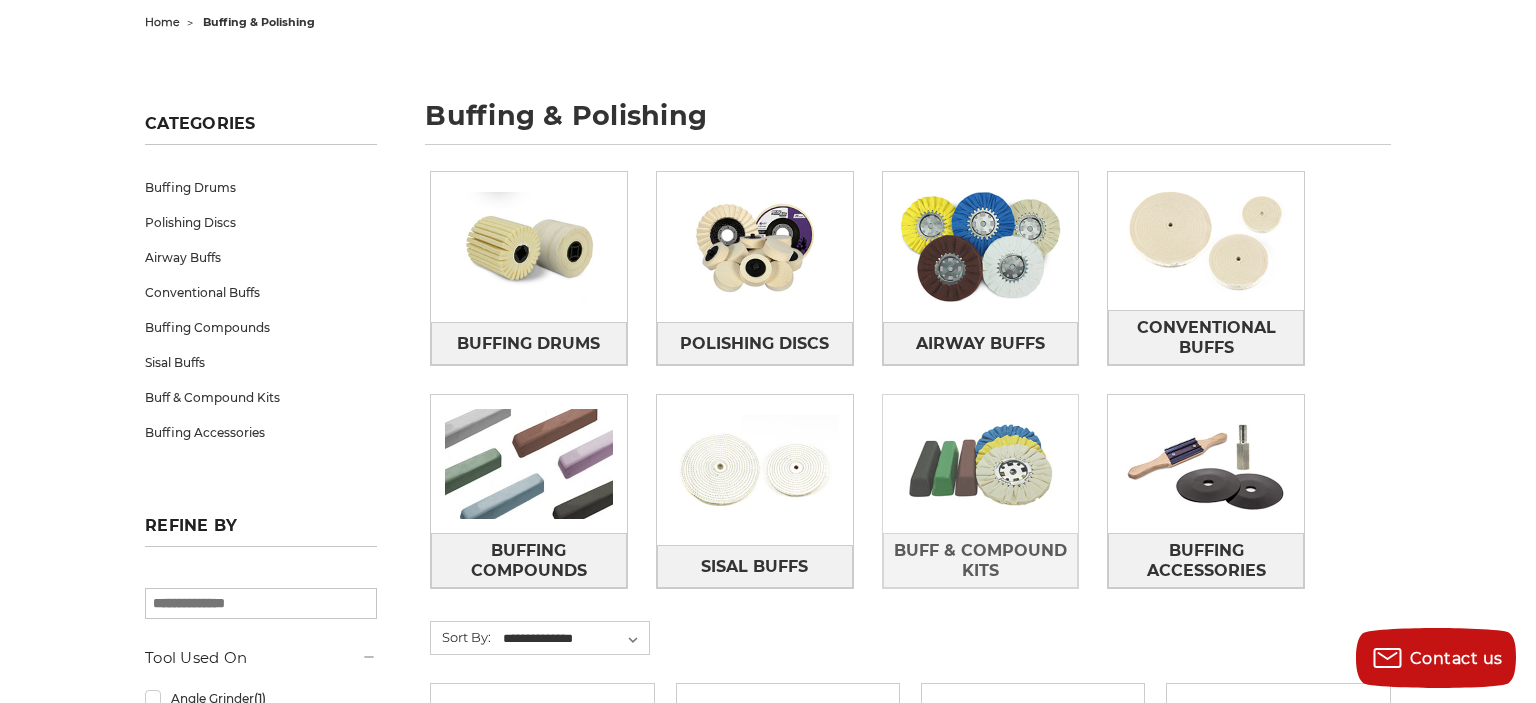 click at bounding box center [981, 464] 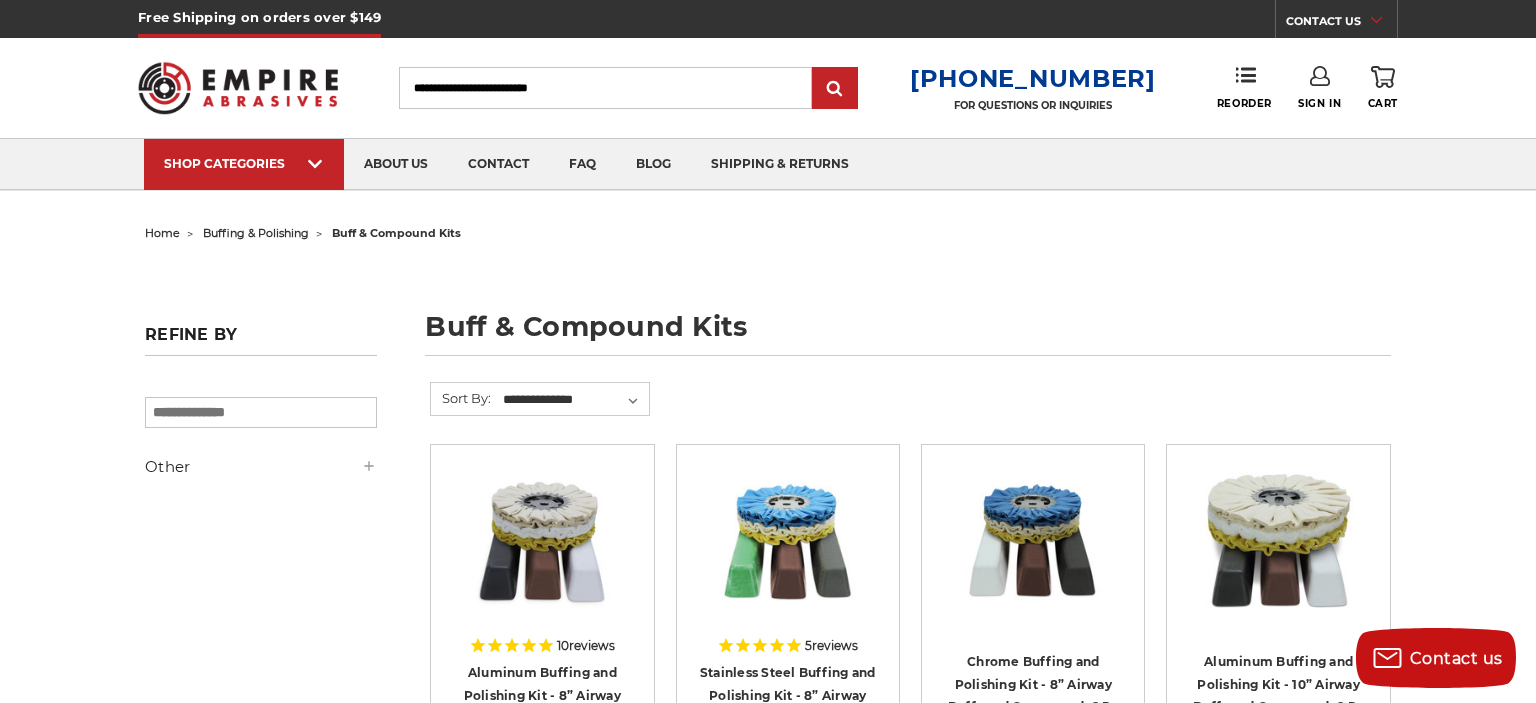 scroll, scrollTop: 317, scrollLeft: 0, axis: vertical 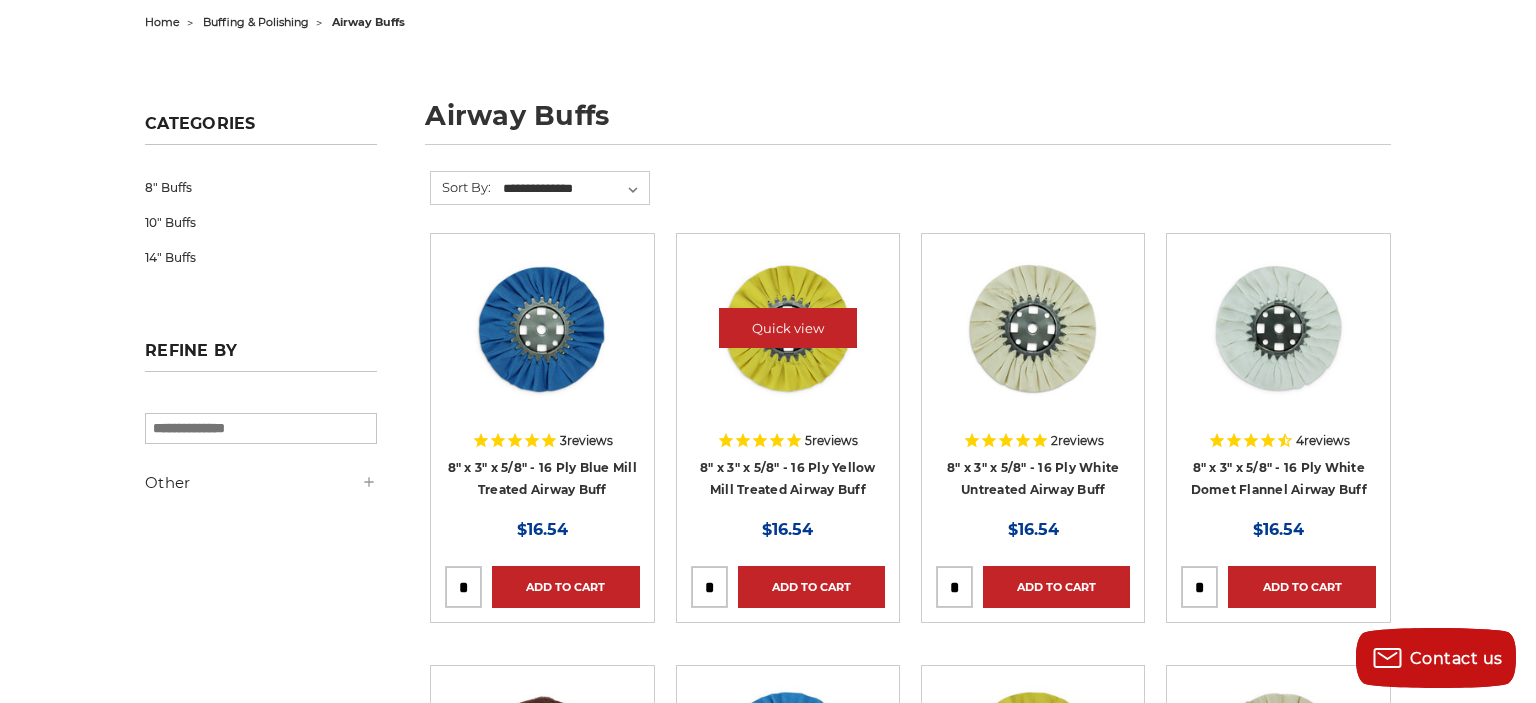 click at bounding box center (788, 328) 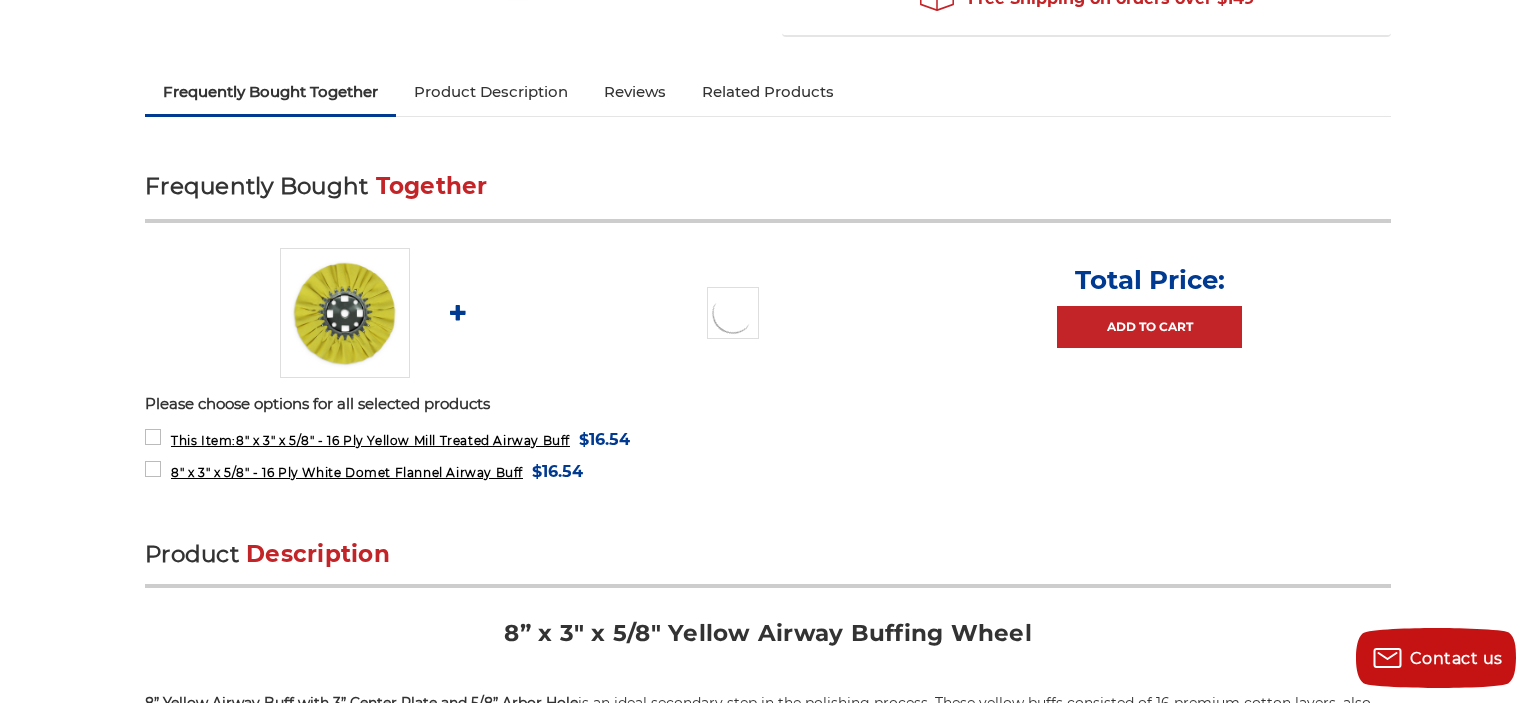 scroll, scrollTop: 844, scrollLeft: 0, axis: vertical 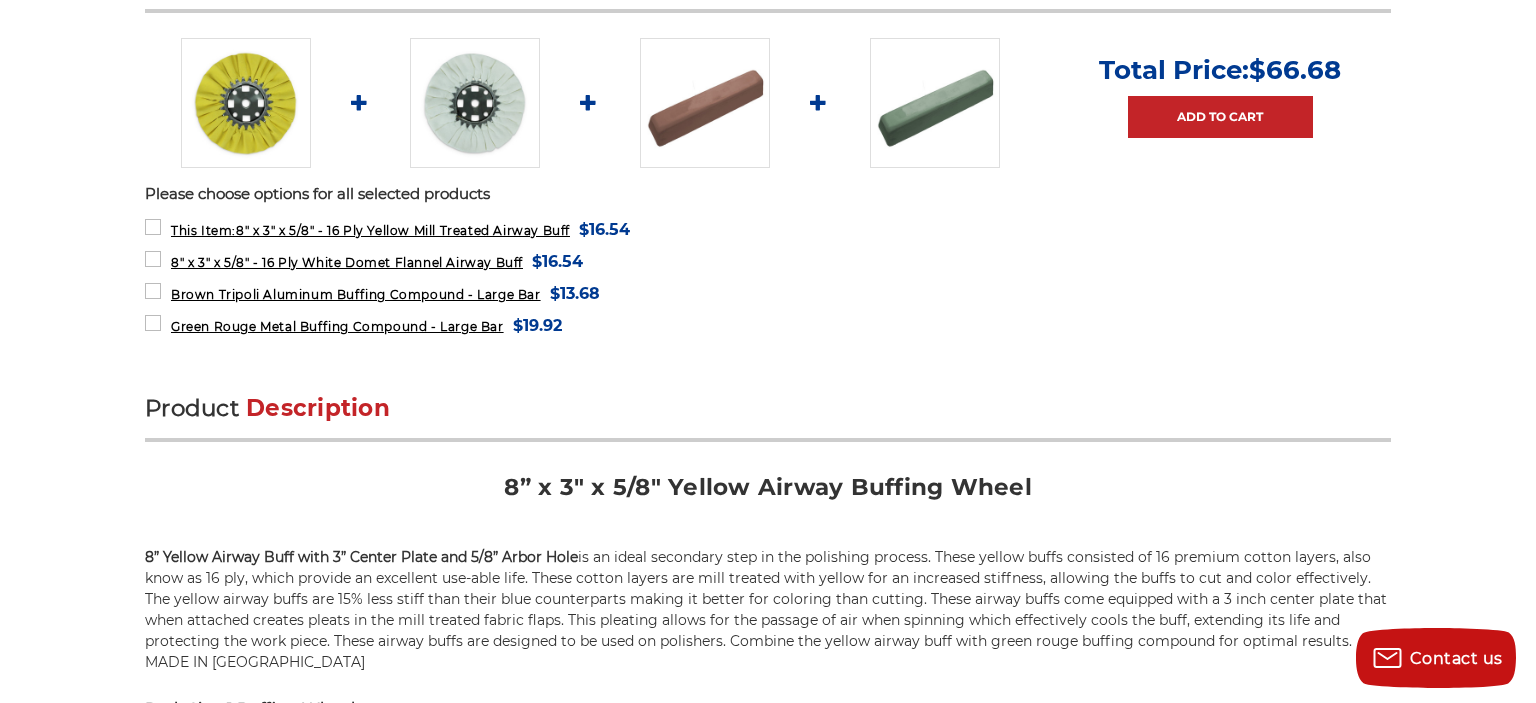 click at bounding box center [475, 103] 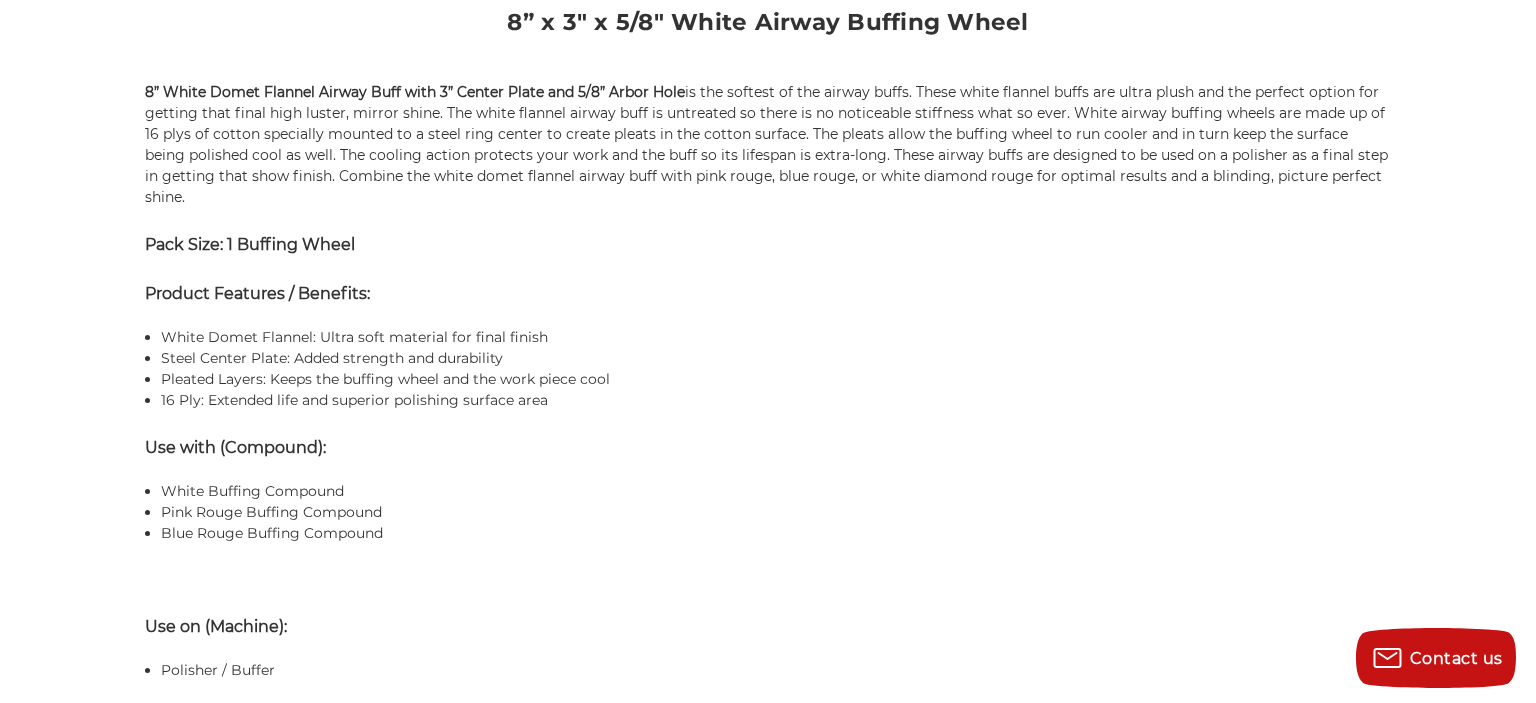 scroll, scrollTop: 1309, scrollLeft: 0, axis: vertical 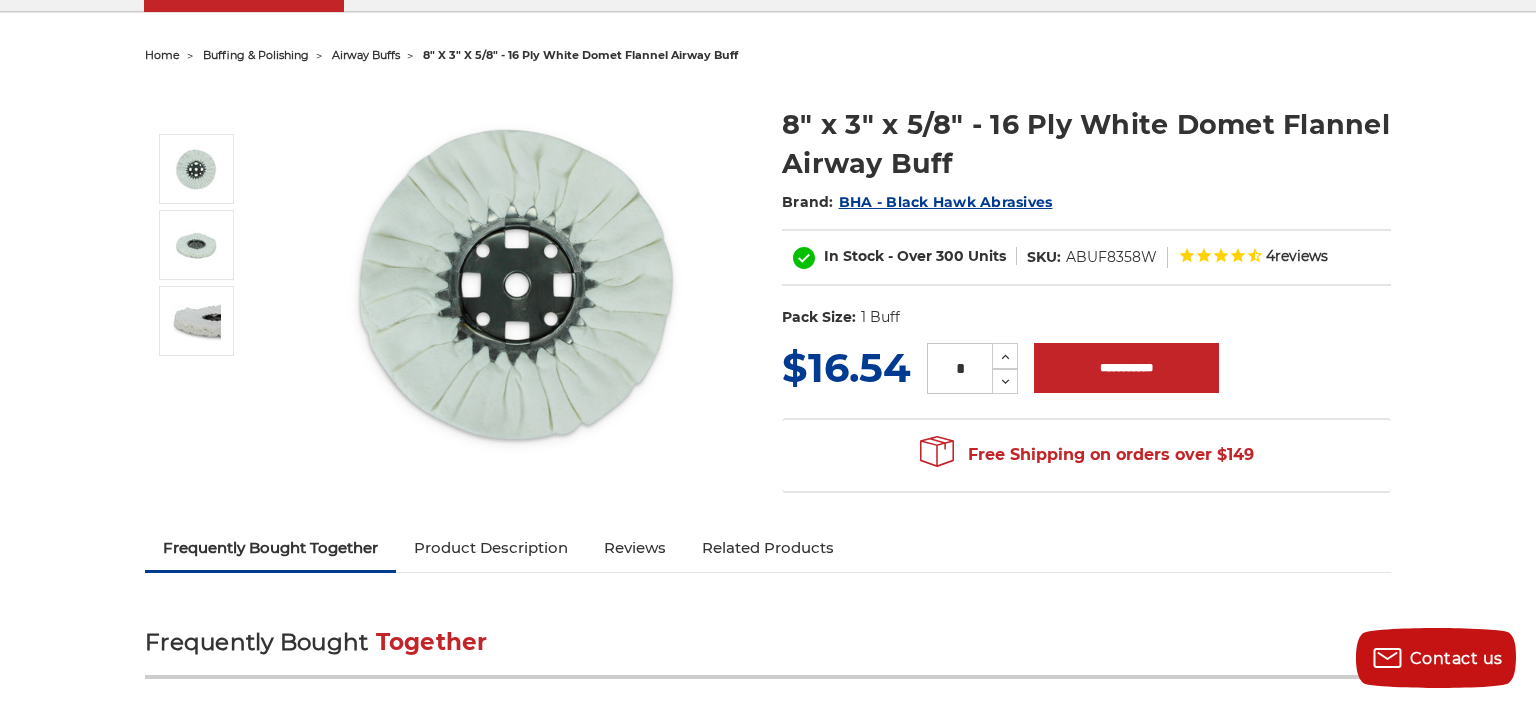 click on "airway buffs" at bounding box center (366, 55) 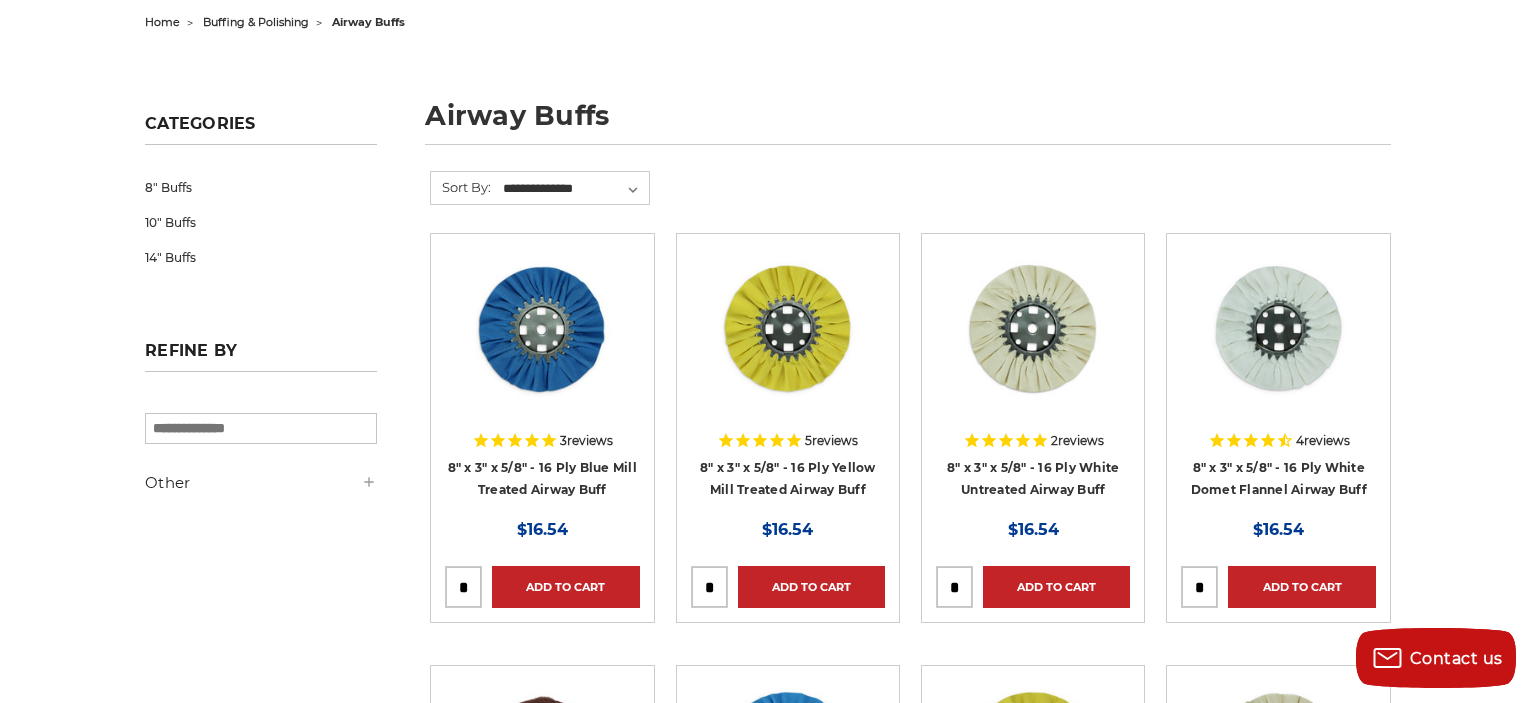 scroll, scrollTop: 211, scrollLeft: 0, axis: vertical 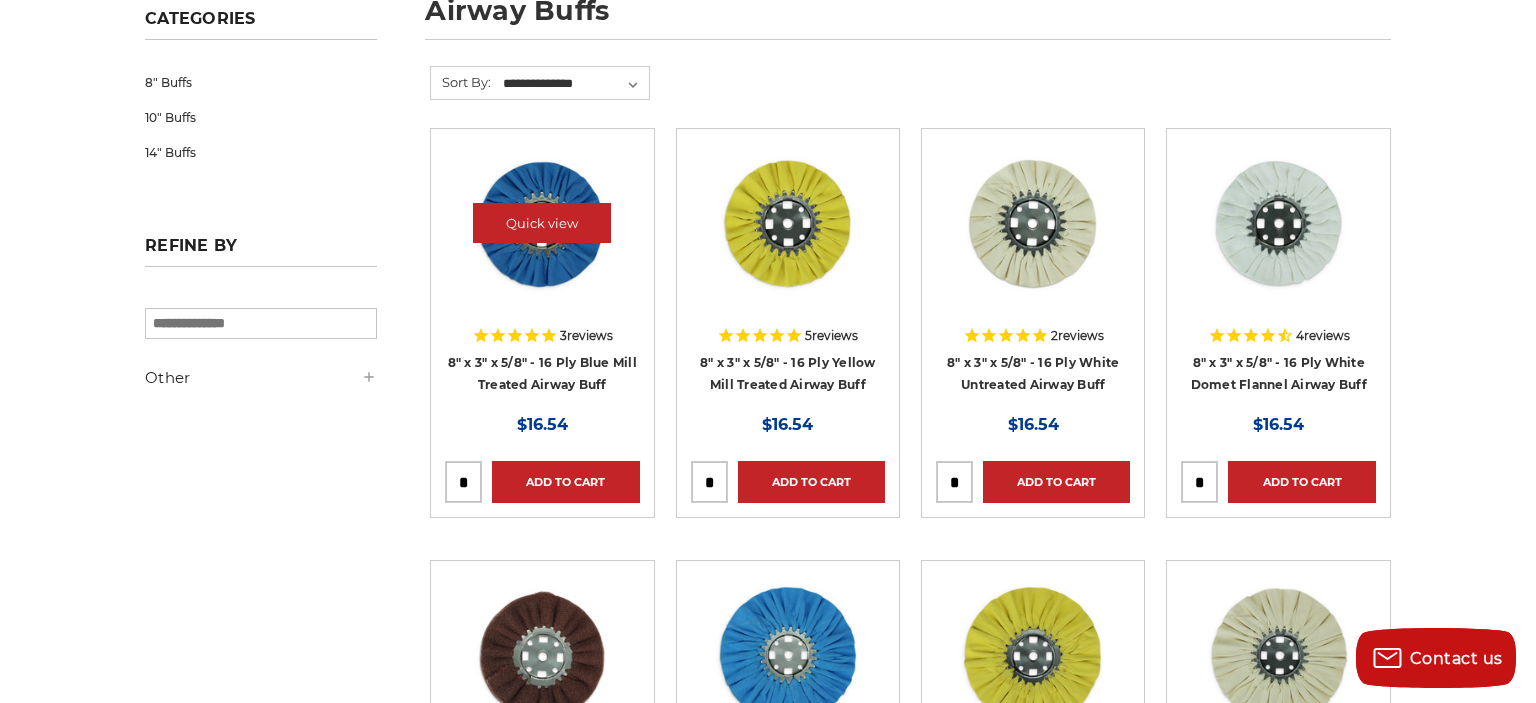 click at bounding box center (542, 223) 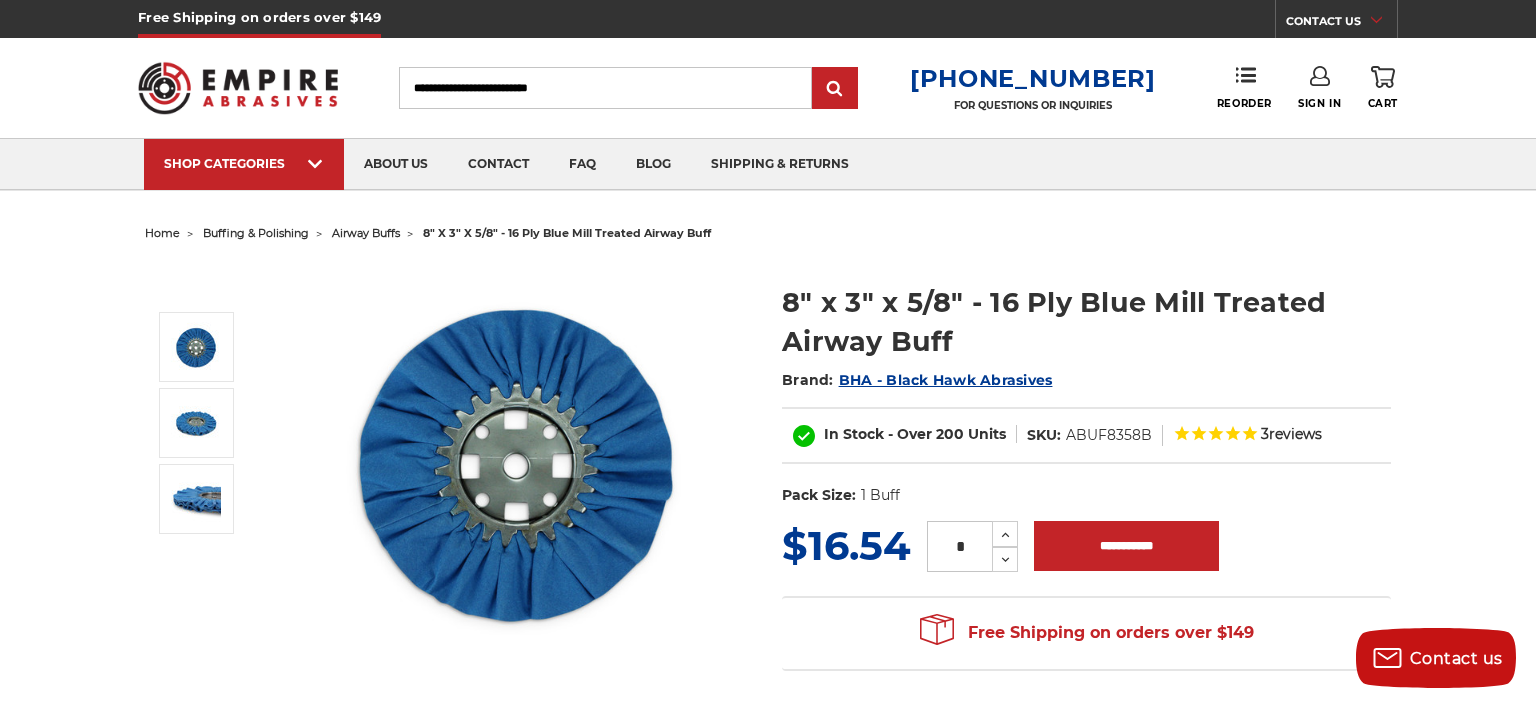 scroll, scrollTop: 0, scrollLeft: 0, axis: both 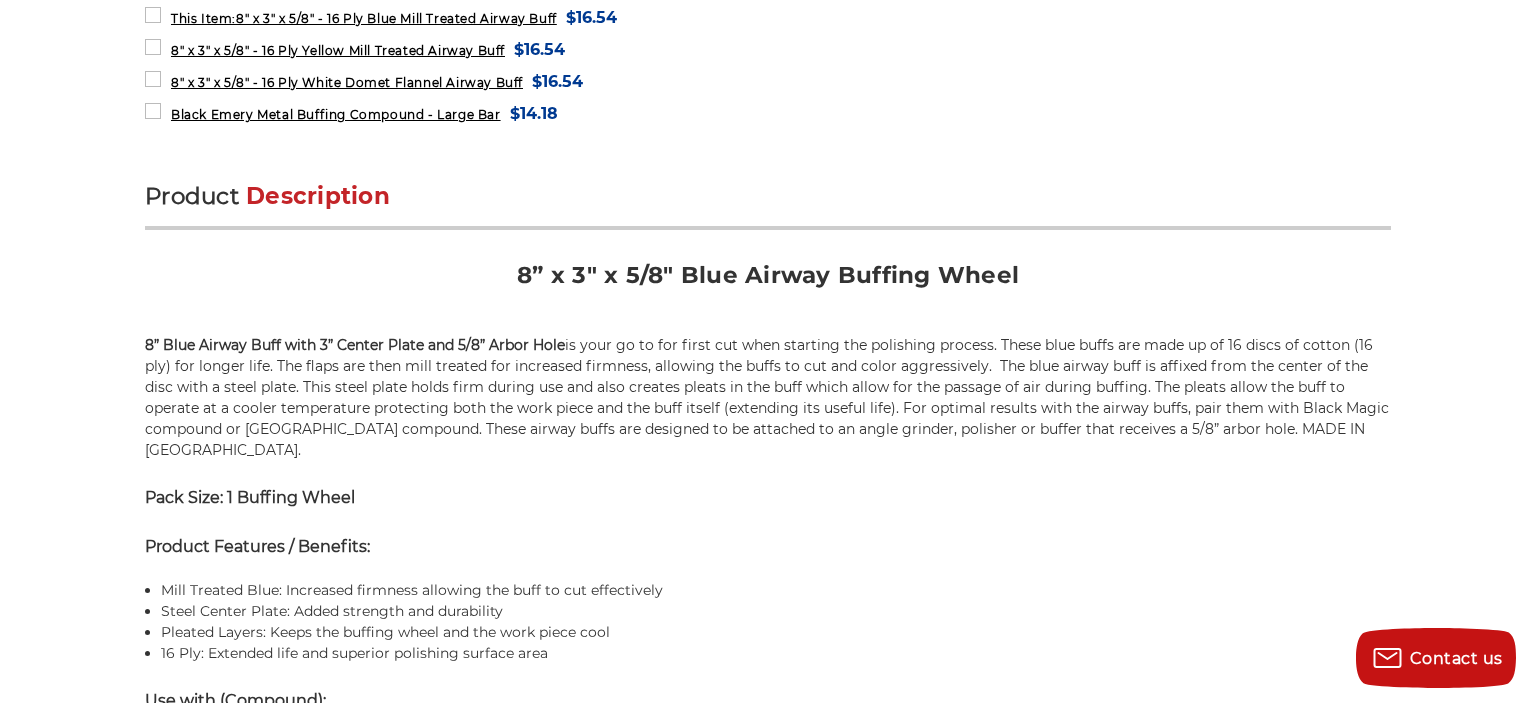 click on "Product
Description
8” x 3" x 5/8" Blue Airway Buffing Wheel   8” Blue Airway Buff with 3” Center Plate and 5/8” Arbor Hole    Pack Size: 1 Buffing Wheel   Product Features / Benefits:     Mill Treated Blue: Increased firmness allowing the buff to cut effectively   Steel Center Plate: Added strength and durability   Pleated Layers: Keeps the buffing wheel and the work piece cool   16 Ply: Extended life and superior polishing surface area     Use with (Compound):     Black "Magic" Buffing Compound   Brown Tripoli Buffing Compound   Gray Buffing Compound         Use on (Machine):     Polisher / Buffer         Specs:     Diameter = 8"   Arbor Hole = 5/8"   Center Plate = 3"   Mill Treatment = Blue   Ply = 16   Max RPM = 3500" at bounding box center (768, 678) 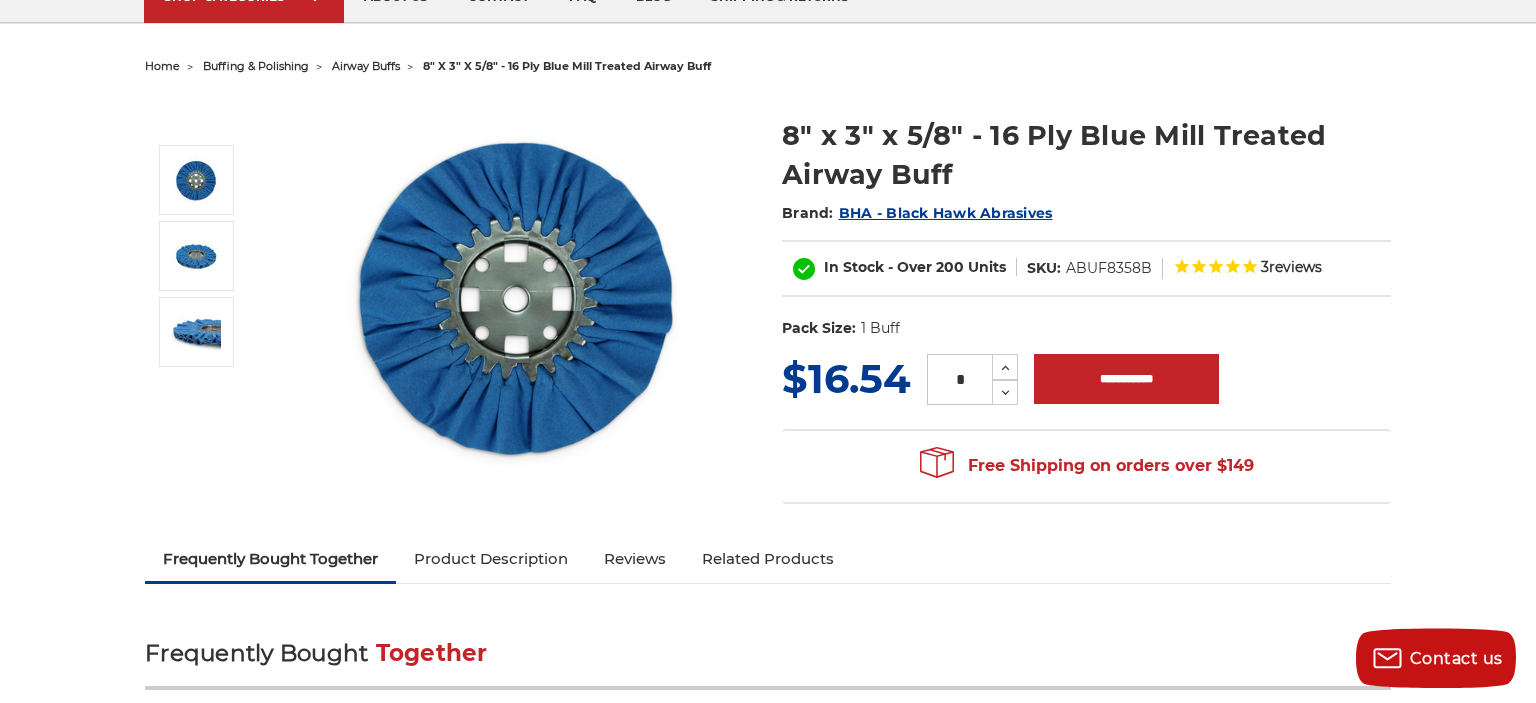 scroll, scrollTop: 105, scrollLeft: 0, axis: vertical 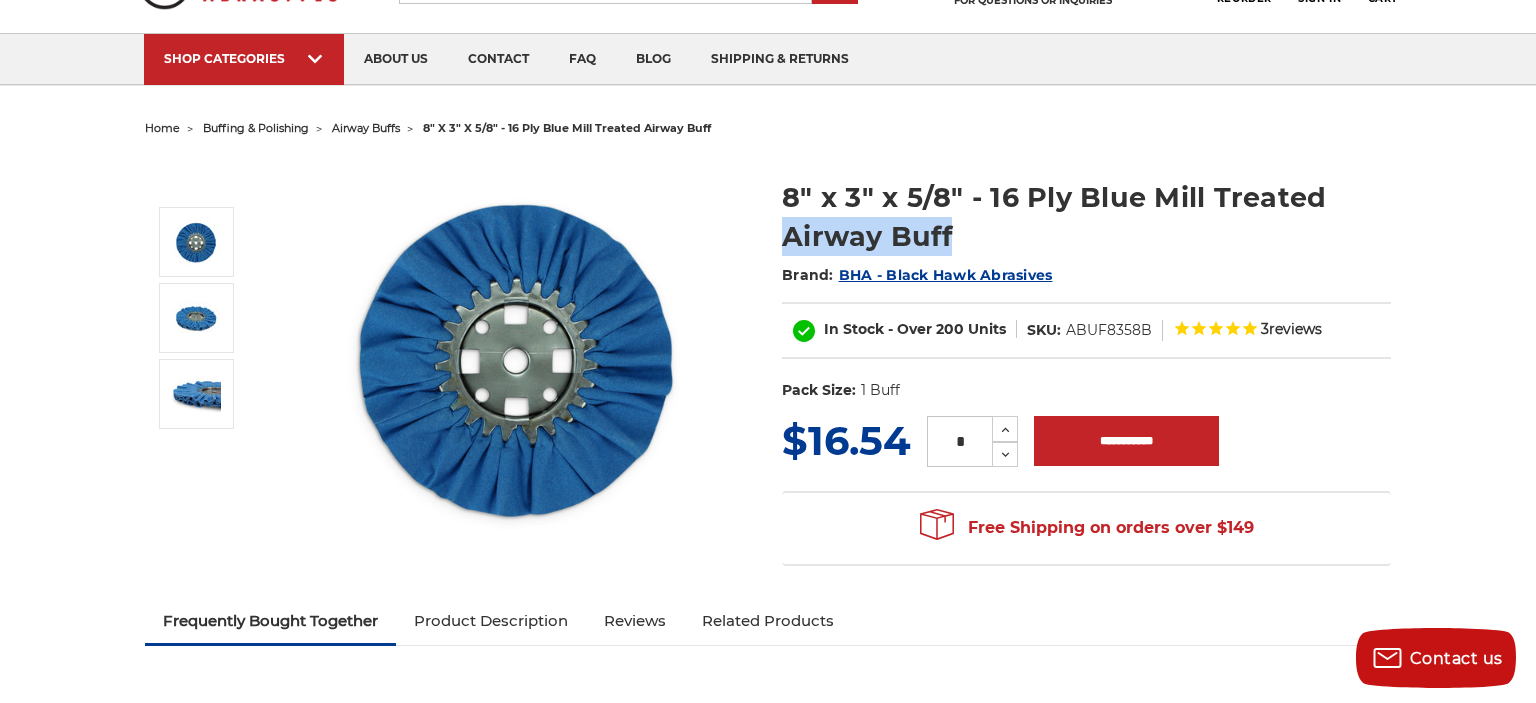 drag, startPoint x: 783, startPoint y: 240, endPoint x: 976, endPoint y: 248, distance: 193.16573 